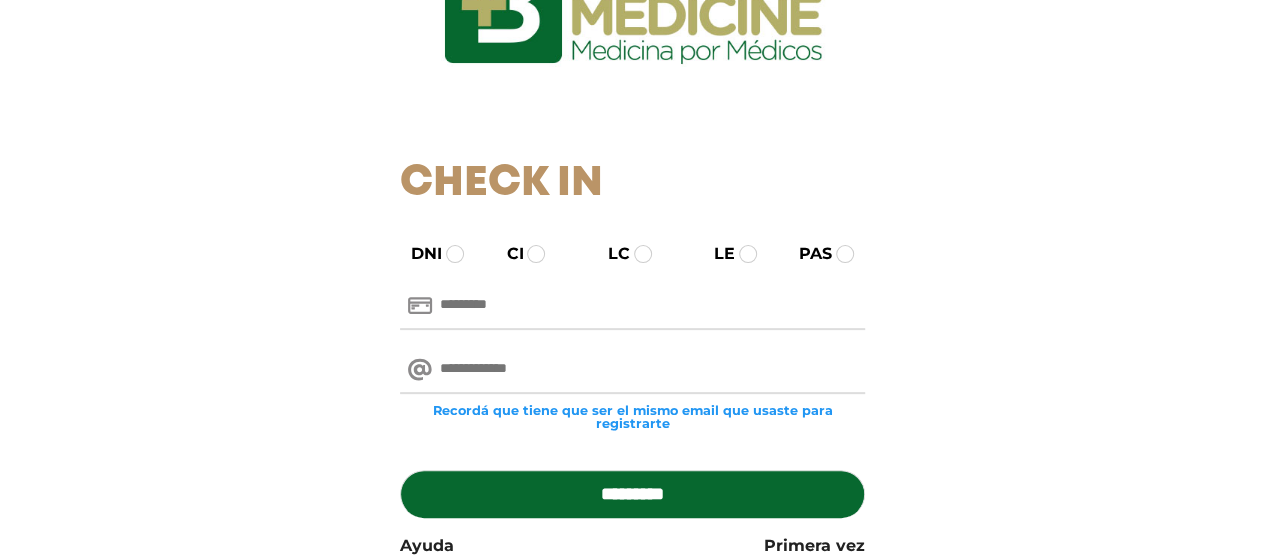 scroll, scrollTop: 151, scrollLeft: 0, axis: vertical 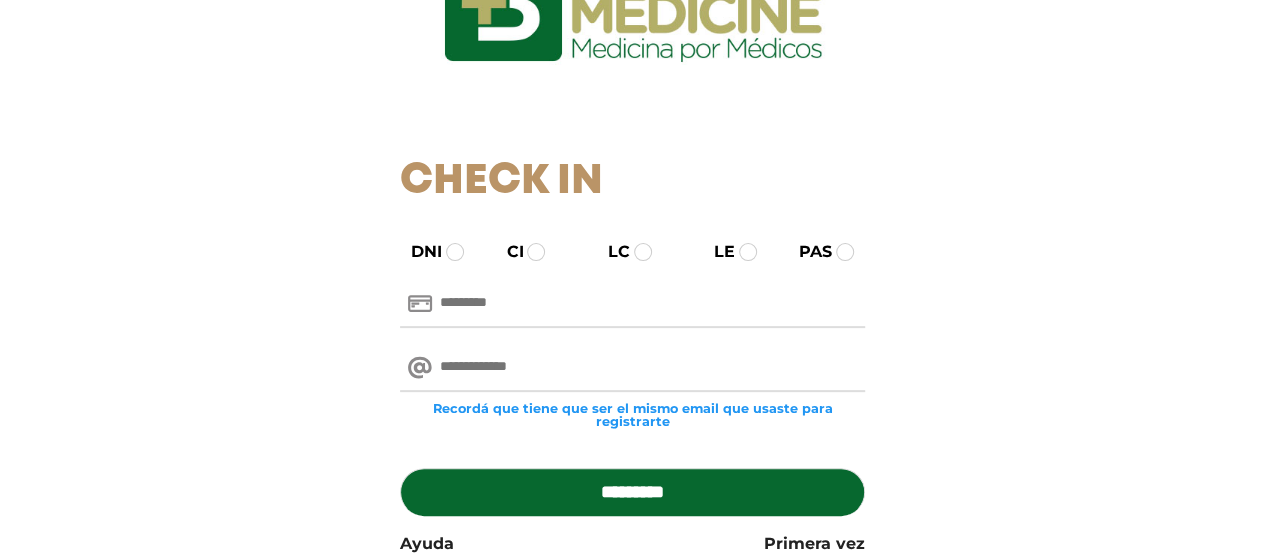 click at bounding box center (632, 304) 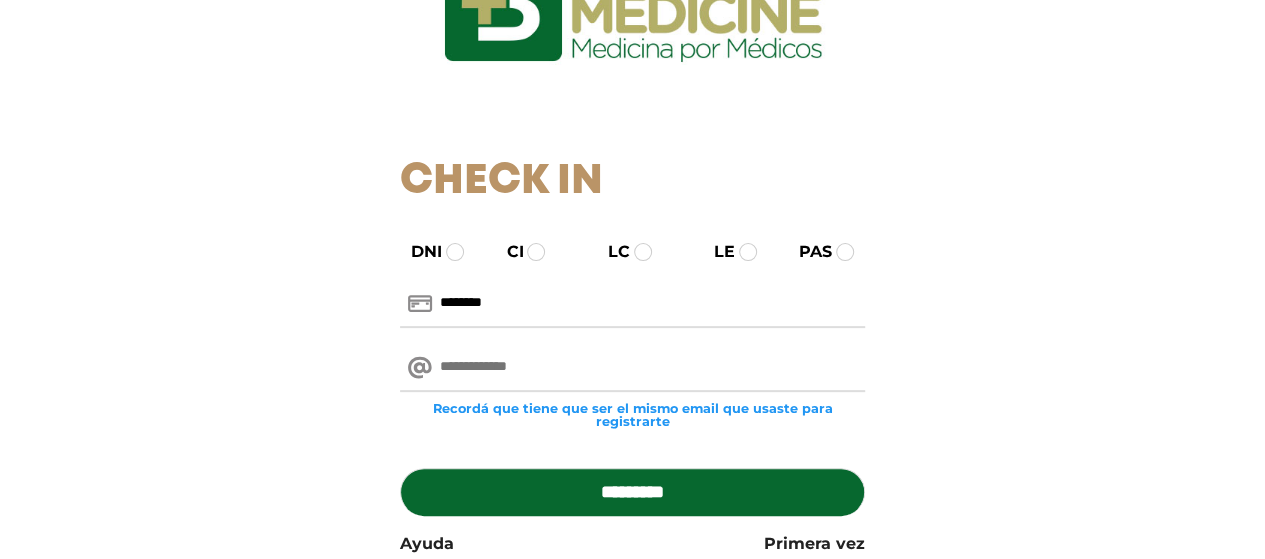 type on "********" 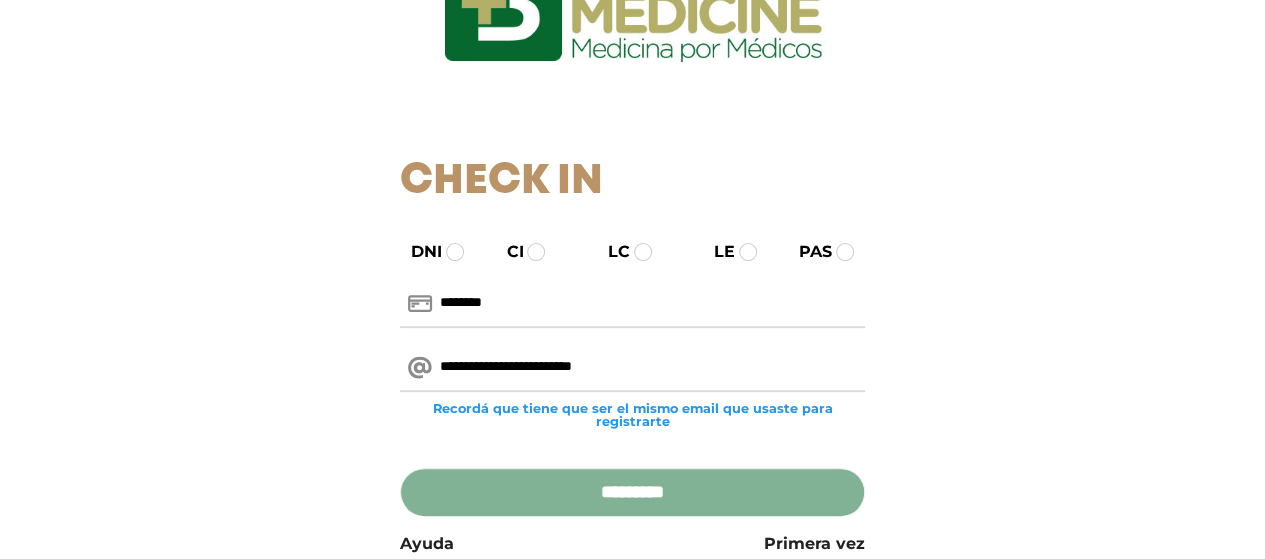 click on "*********" at bounding box center [632, 492] 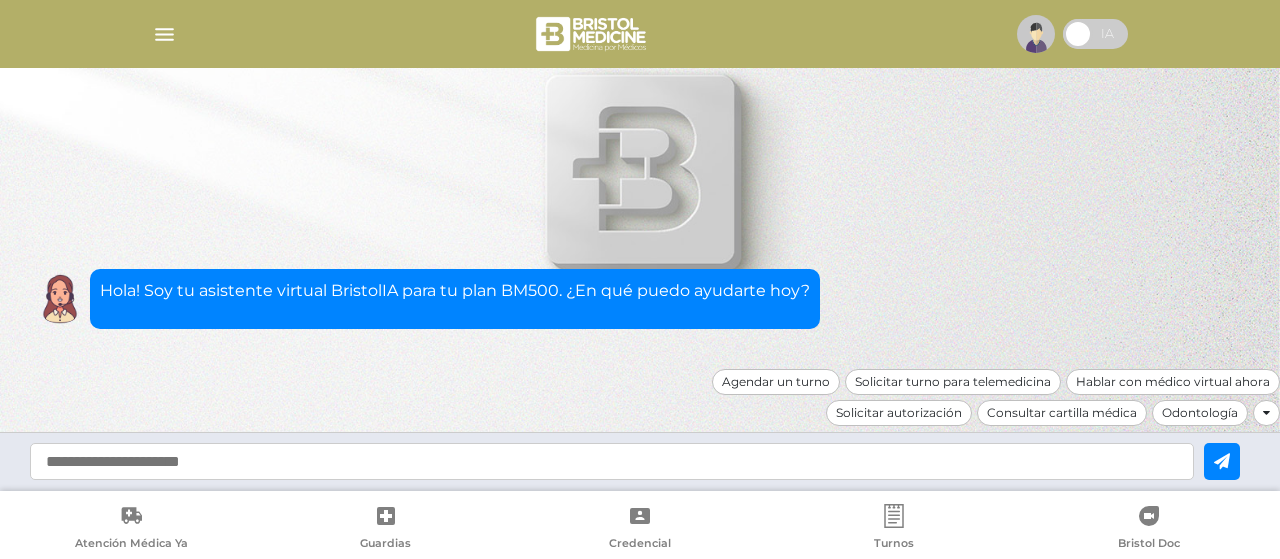 scroll, scrollTop: 0, scrollLeft: 0, axis: both 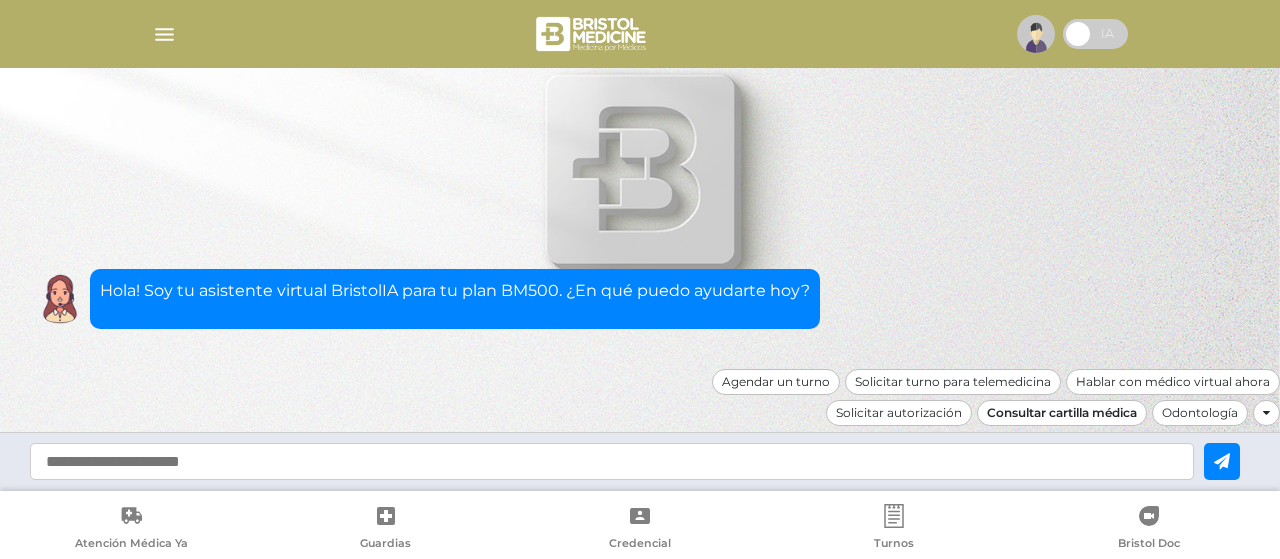 click on "Consultar cartilla médica" at bounding box center (1062, 413) 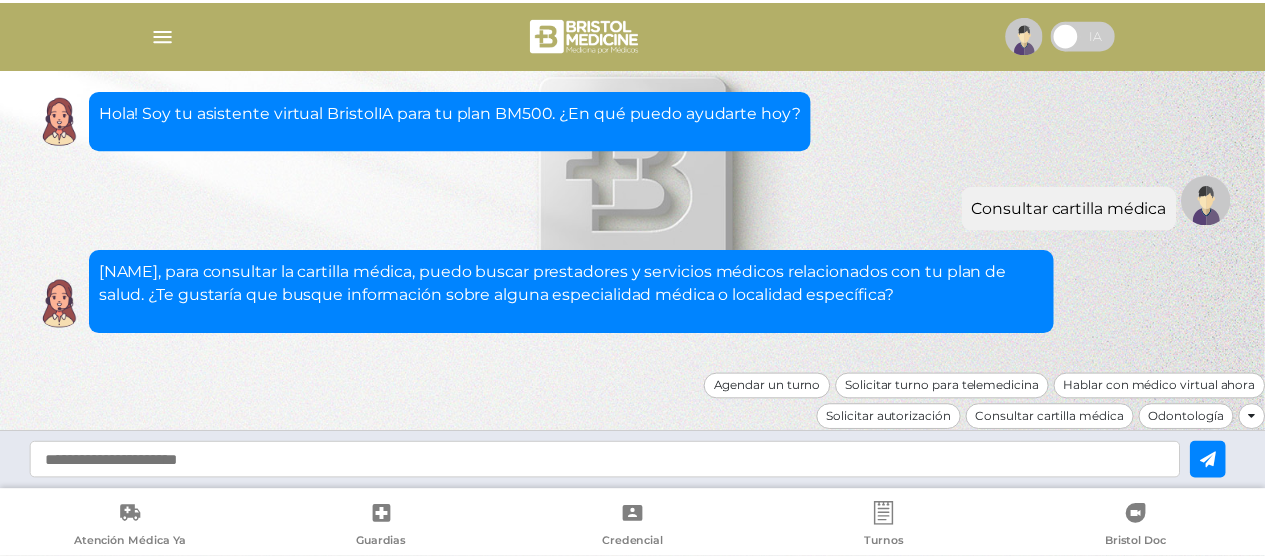scroll, scrollTop: 2, scrollLeft: 0, axis: vertical 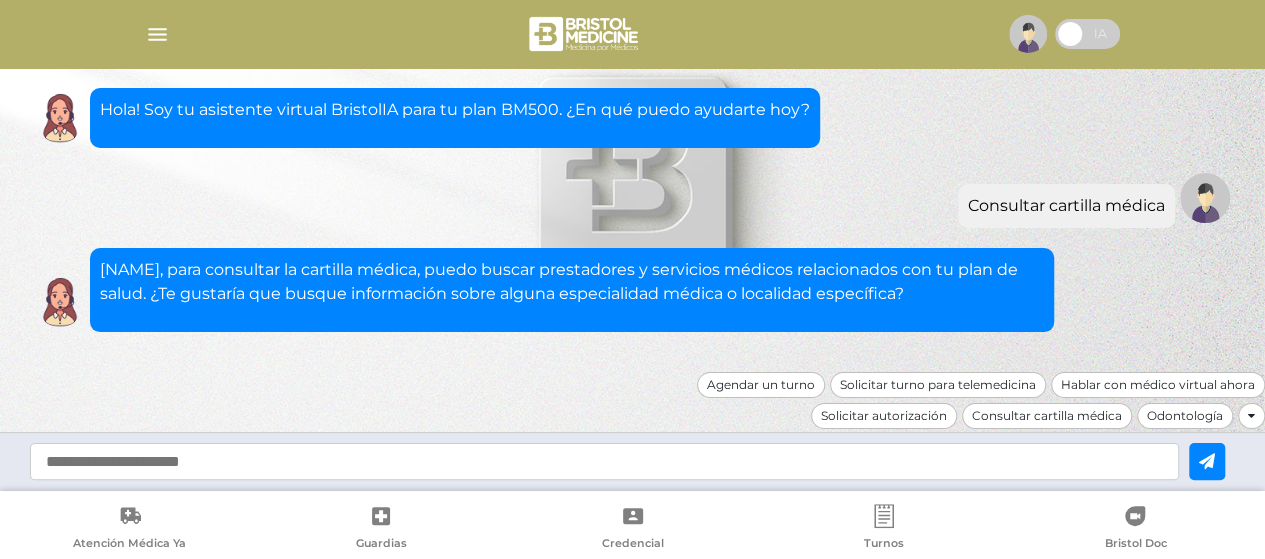 click at bounding box center (157, 34) 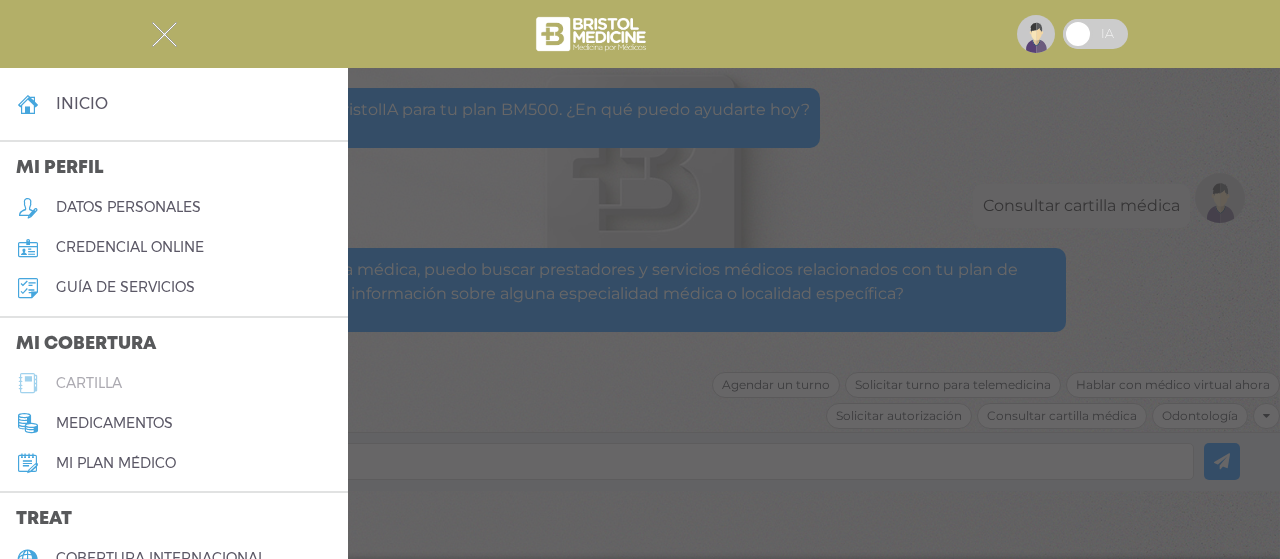 click on "cartilla" at bounding box center (89, 383) 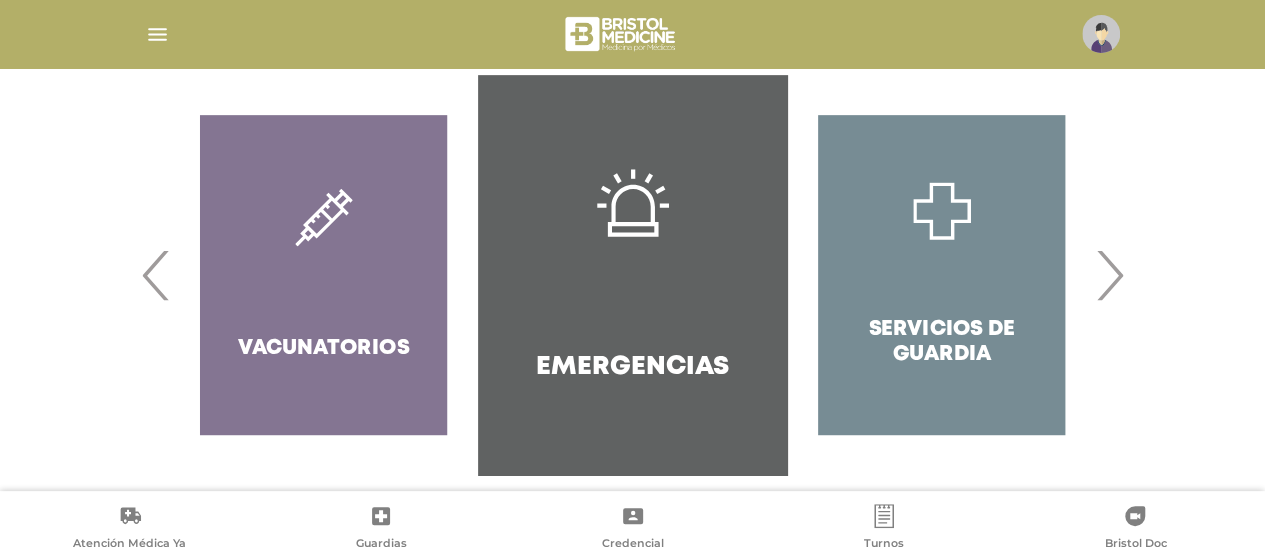 scroll, scrollTop: 467, scrollLeft: 0, axis: vertical 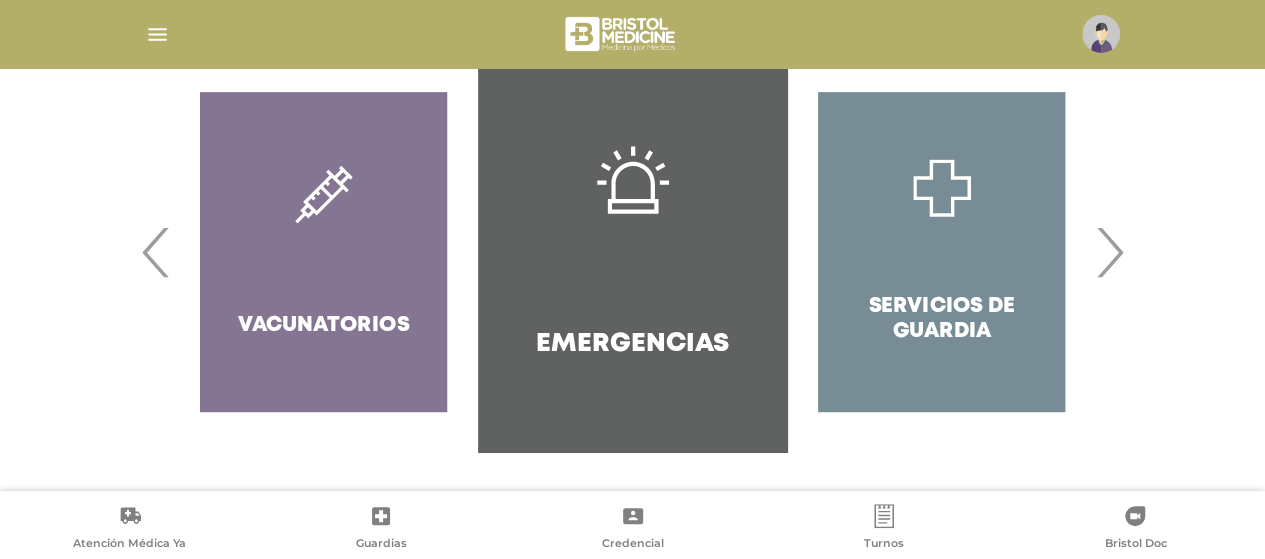 click on "›" at bounding box center (1109, 252) 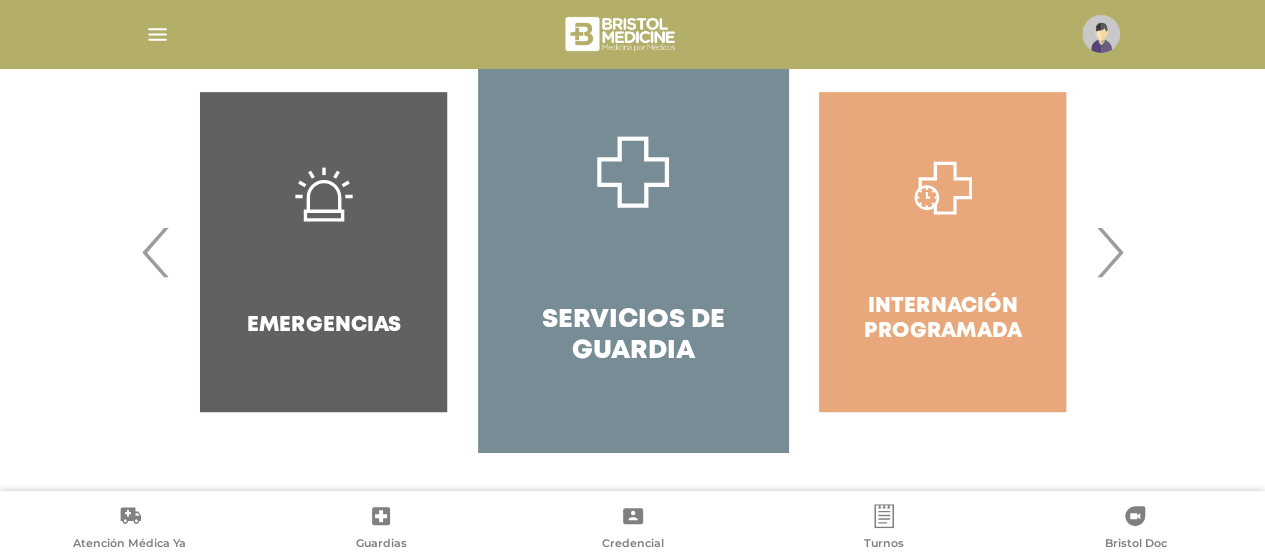 click on "›" at bounding box center (1109, 252) 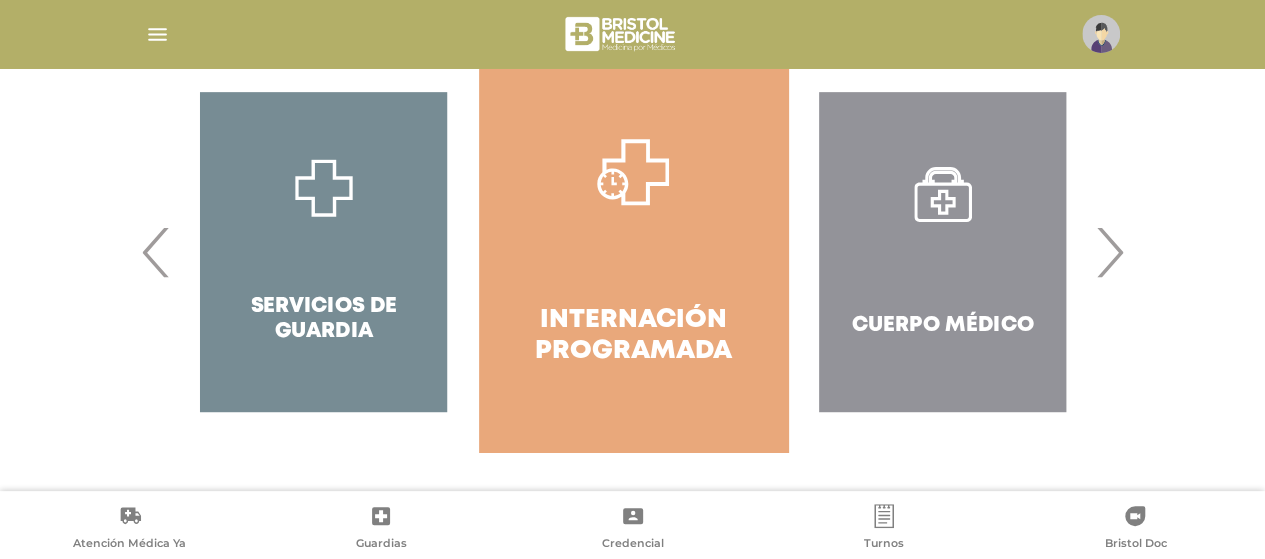 click on "›" at bounding box center [1109, 252] 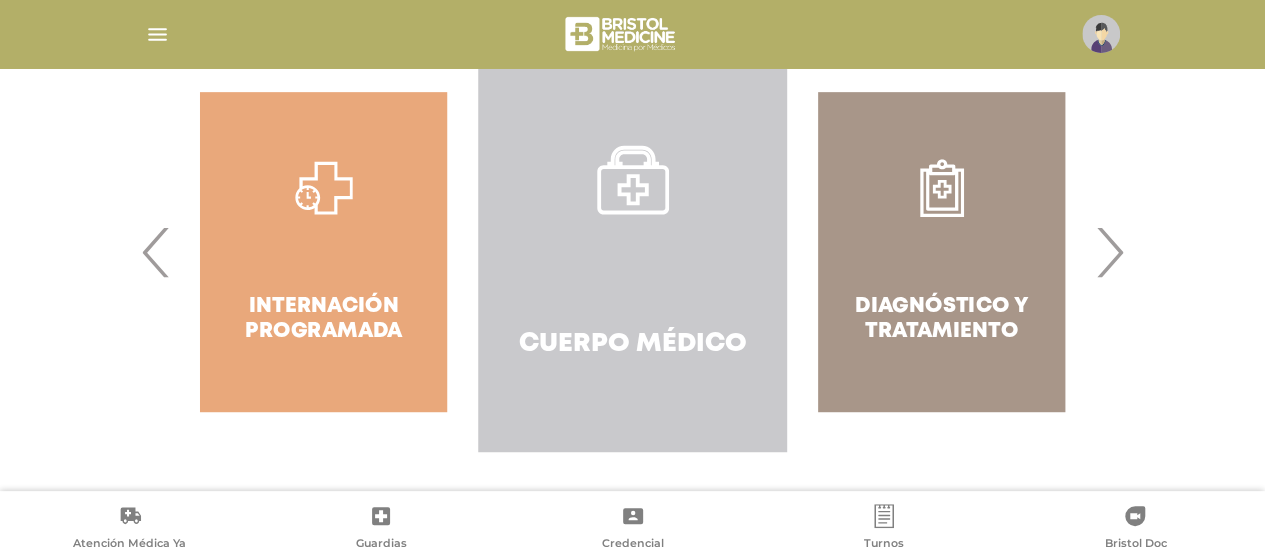 click on "Cuerpo Médico" at bounding box center (632, 252) 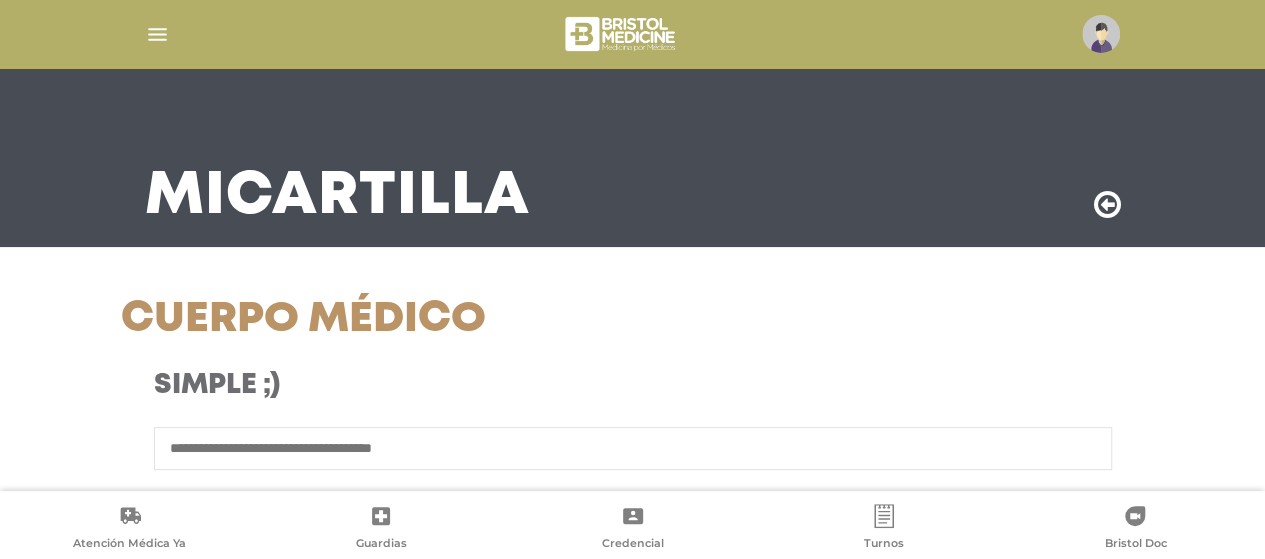 scroll, scrollTop: 0, scrollLeft: 0, axis: both 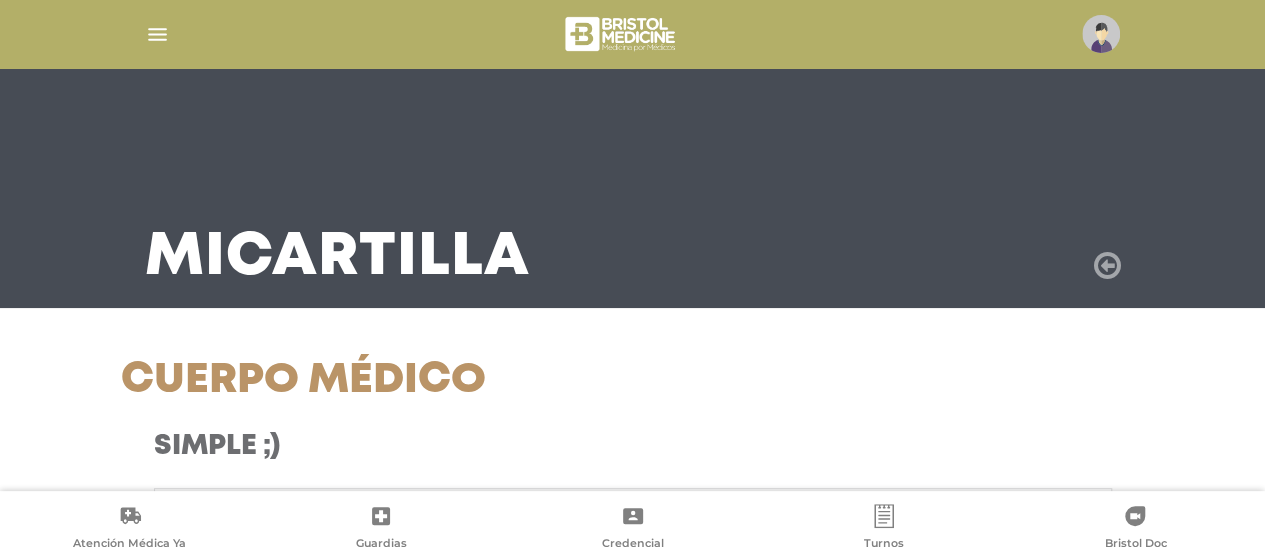 click at bounding box center [1107, 266] 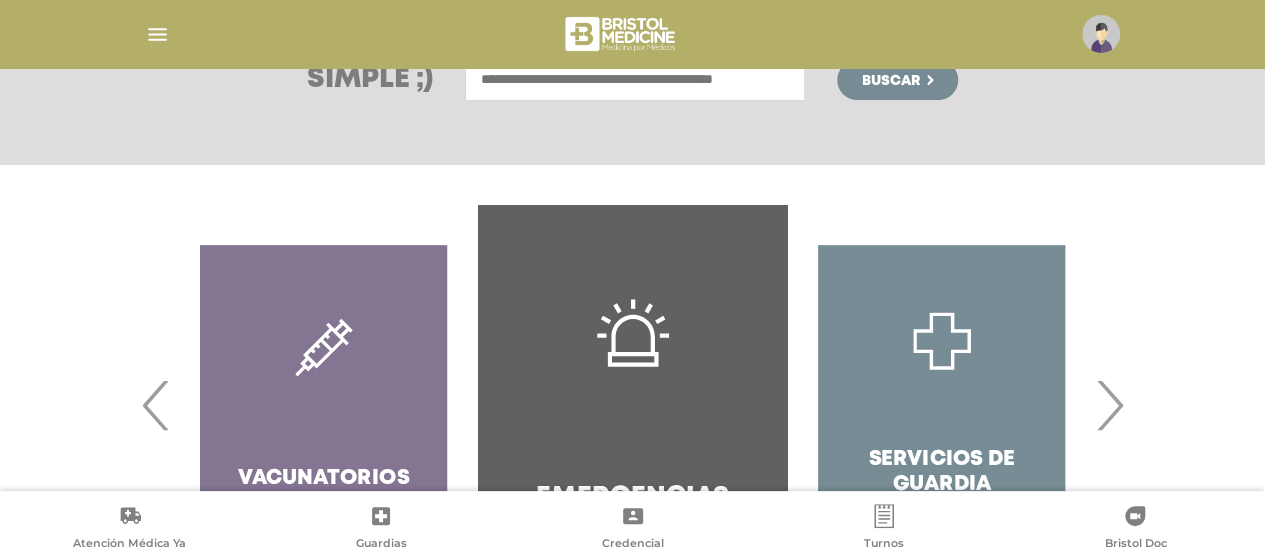 scroll, scrollTop: 467, scrollLeft: 0, axis: vertical 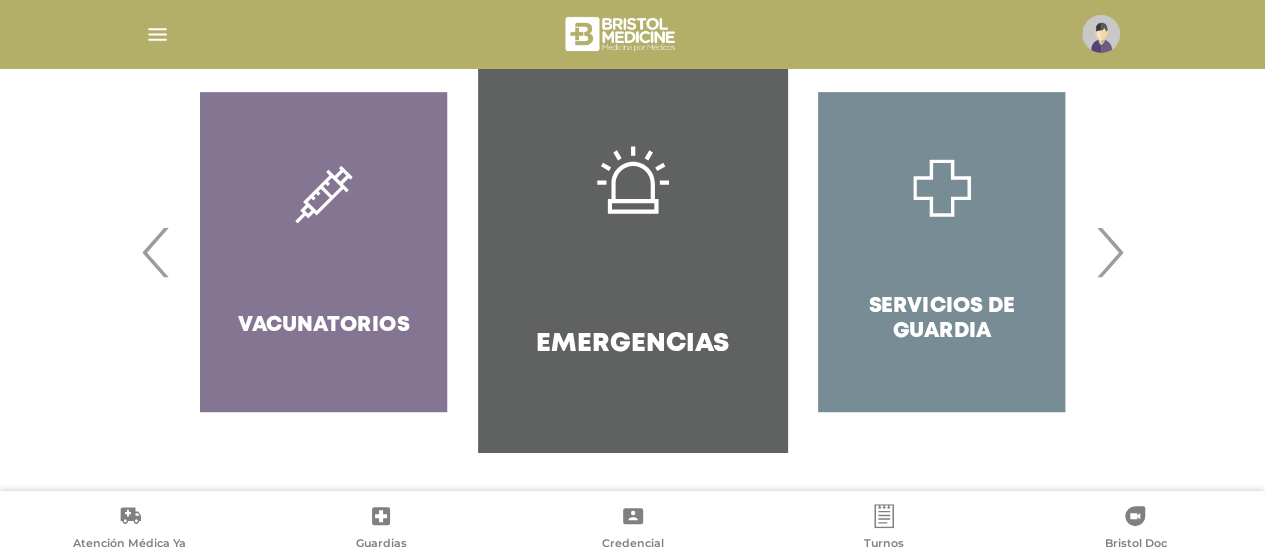 click on "›" at bounding box center [1109, 252] 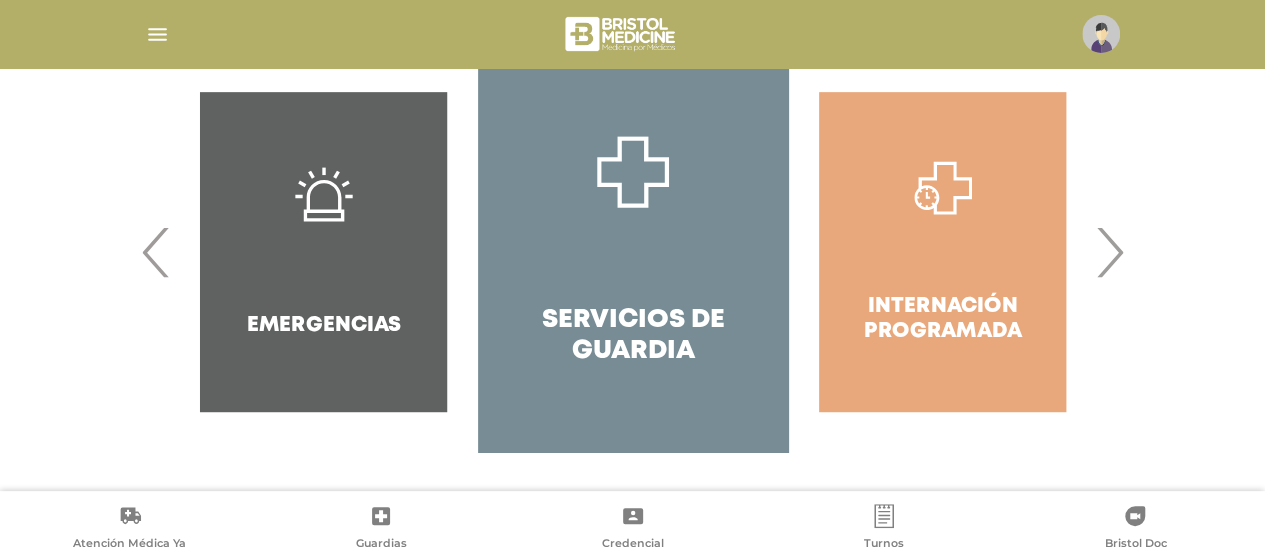 click on "›" at bounding box center (1109, 252) 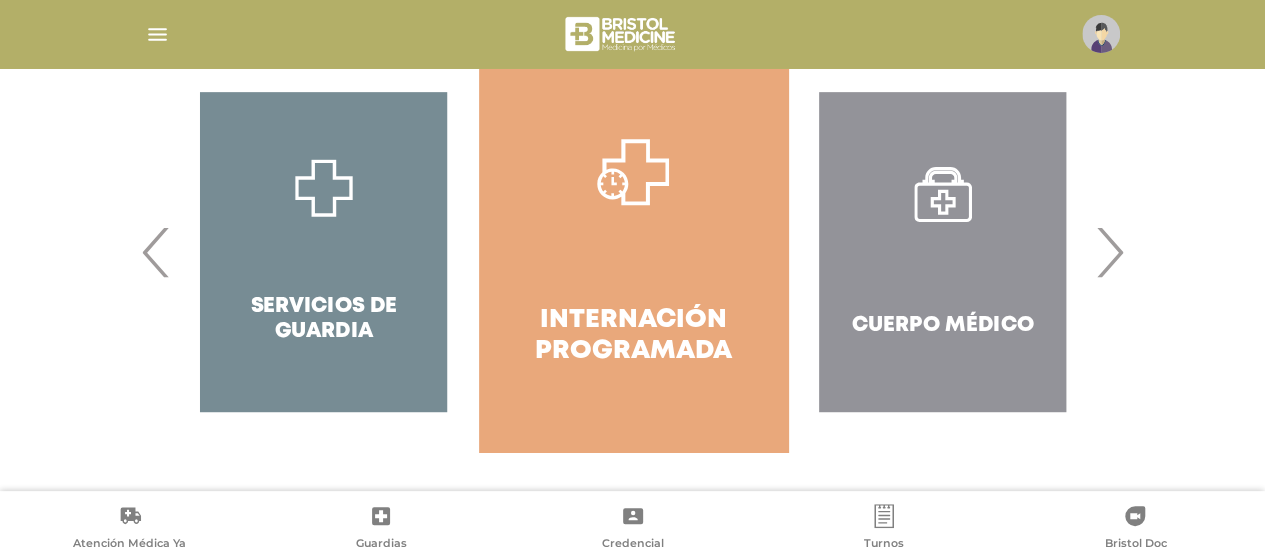 click on "›" at bounding box center [1109, 252] 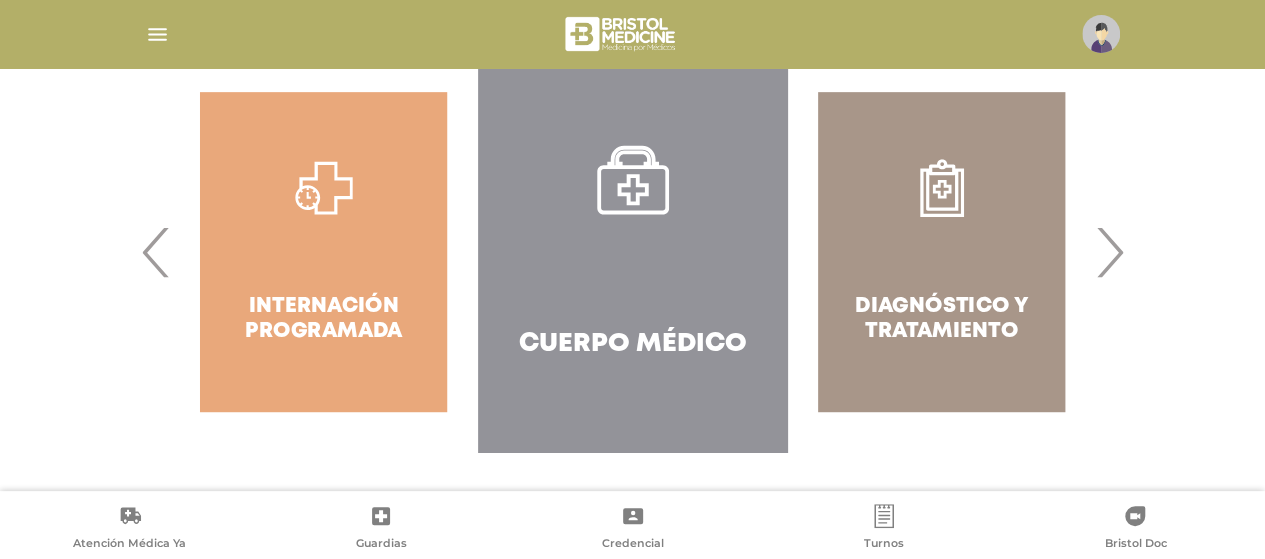 click on "Diagnóstico y Tratamiento" at bounding box center [941, 252] 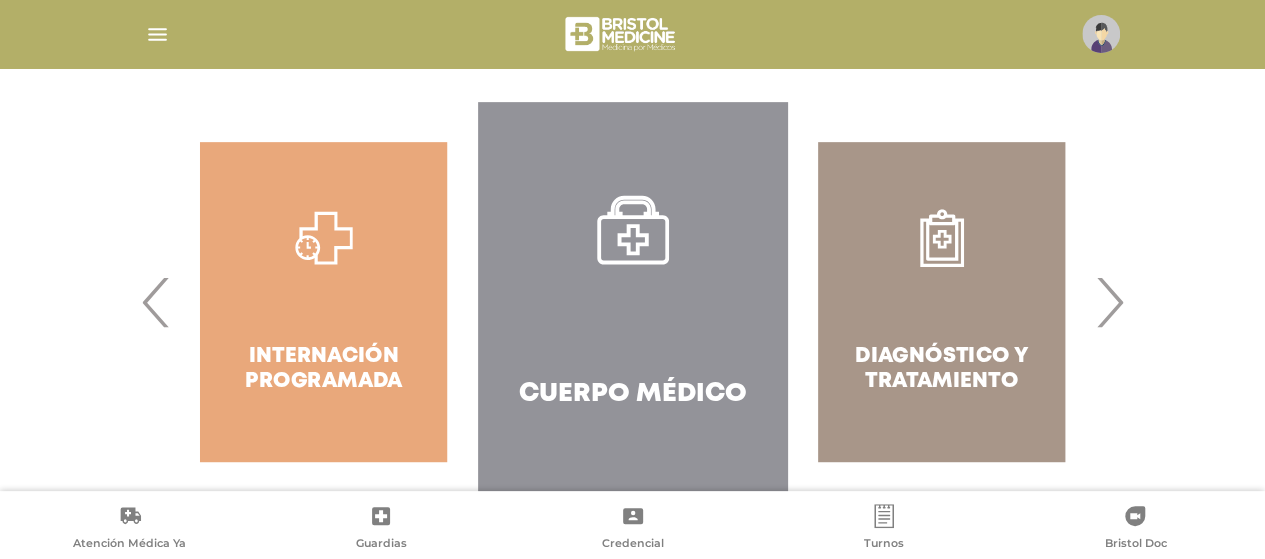scroll, scrollTop: 467, scrollLeft: 0, axis: vertical 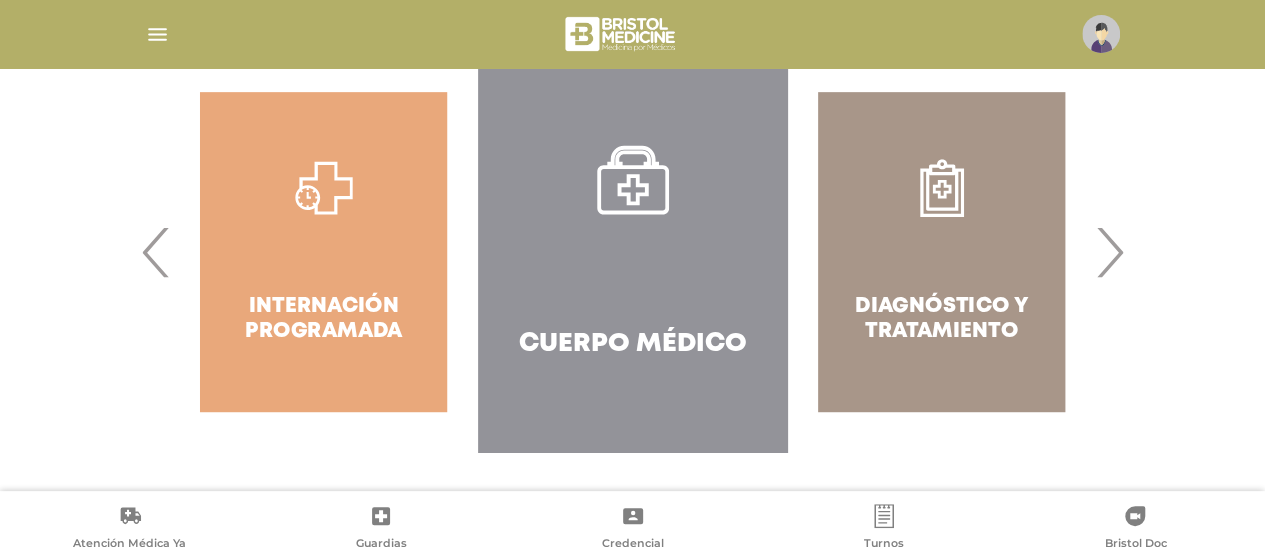 click on "Diagnóstico y Tratamiento" at bounding box center (941, 252) 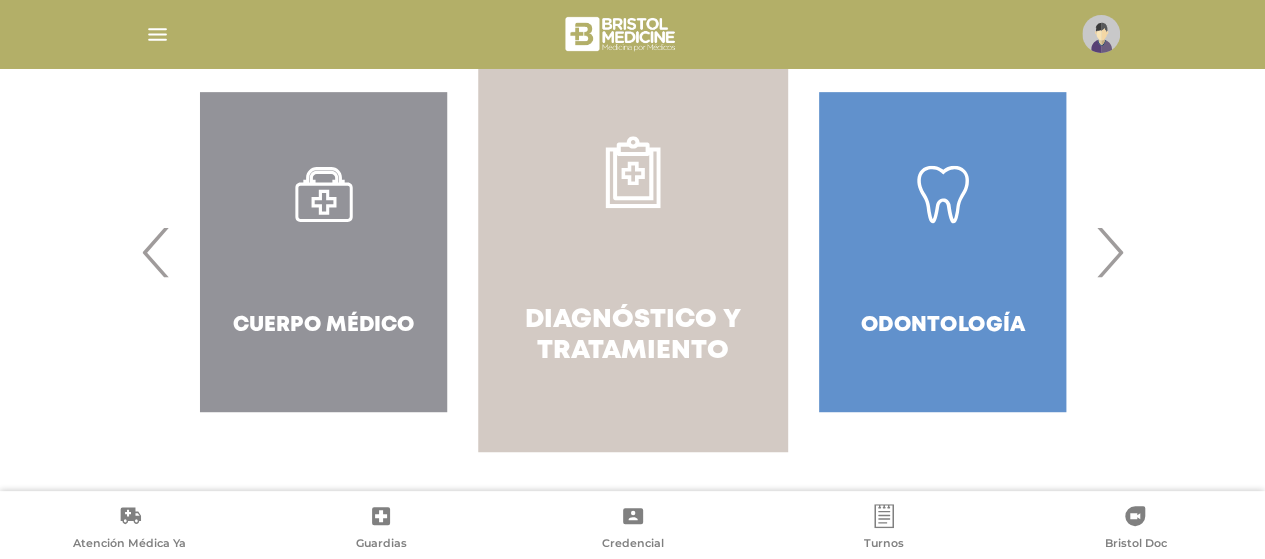 click on "Diagnóstico y Tratamiento" at bounding box center [632, 336] 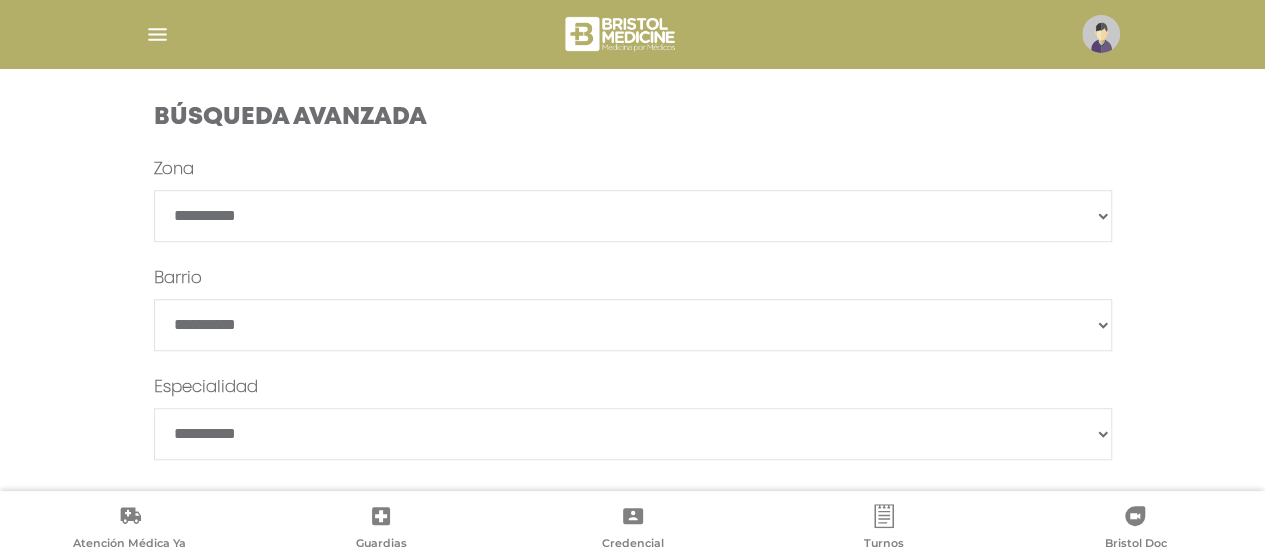 scroll, scrollTop: 594, scrollLeft: 0, axis: vertical 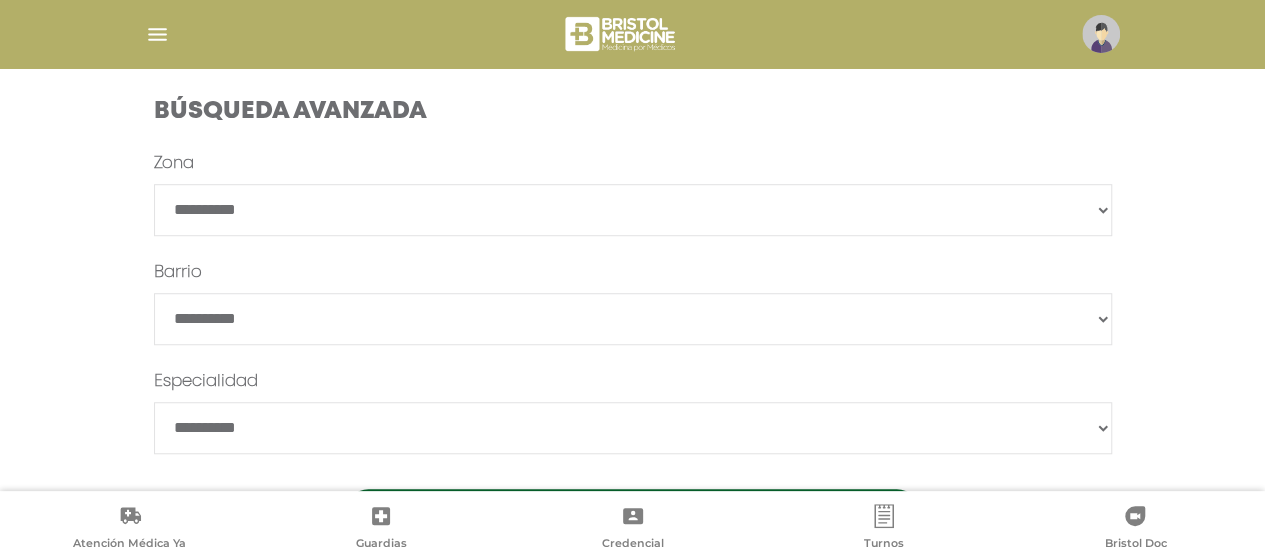 click on "**********" at bounding box center [633, 210] 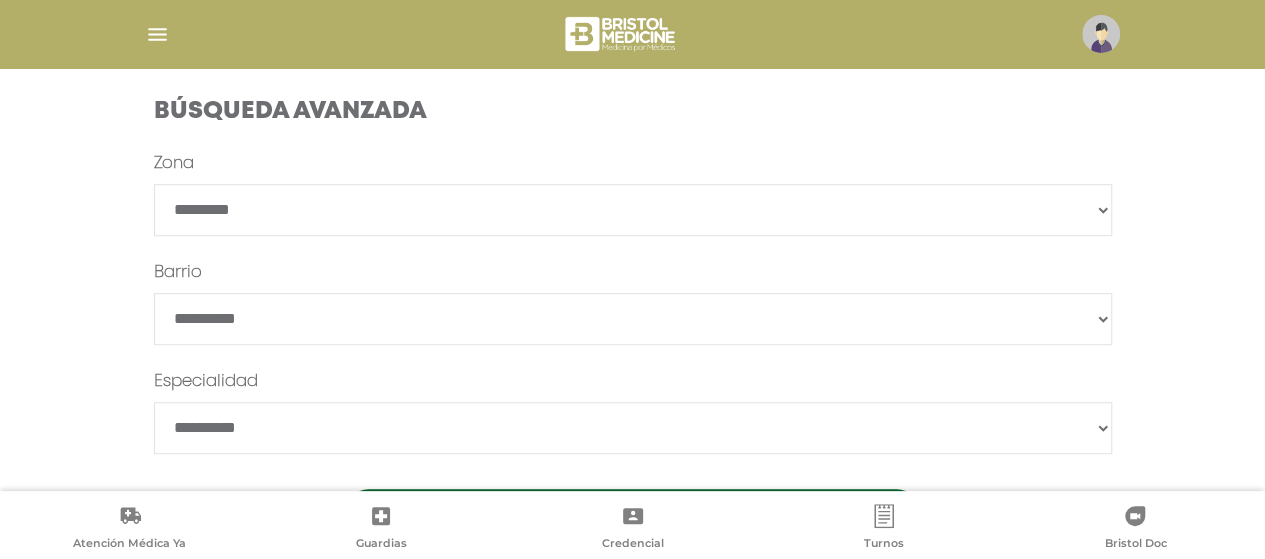 click on "**********" at bounding box center (633, 210) 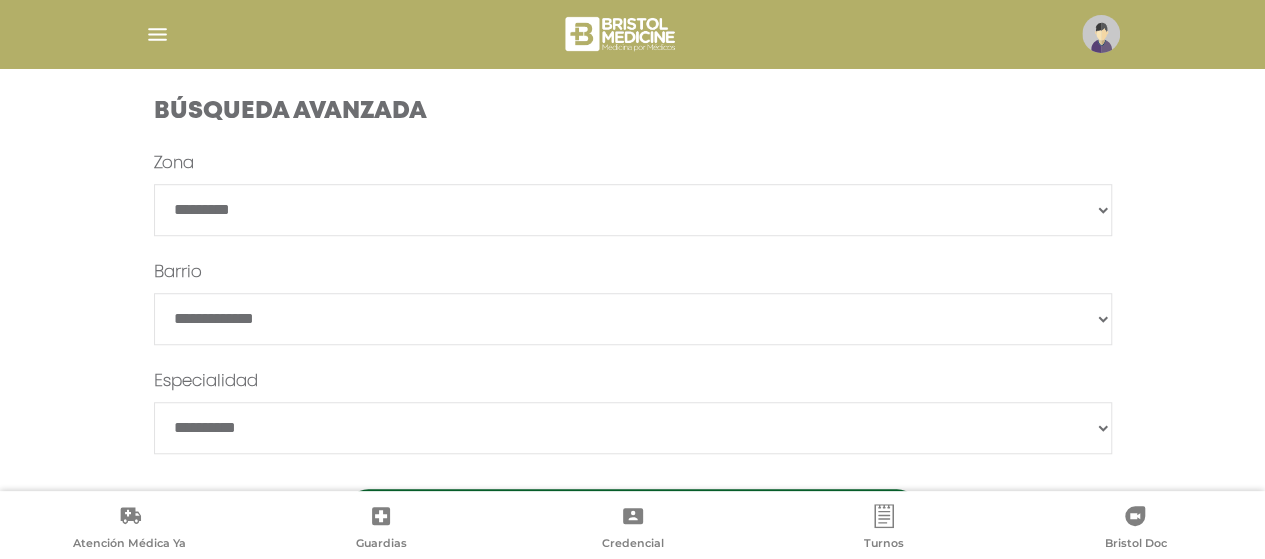 click on "******" at bounding box center (633, 319) 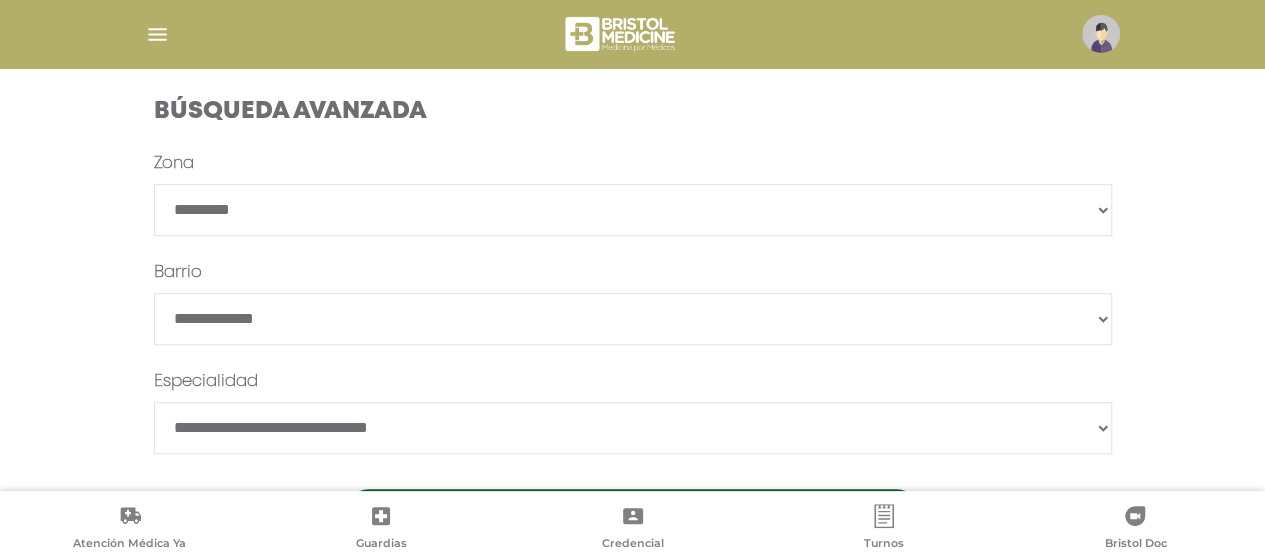 click on "**********" at bounding box center [633, 428] 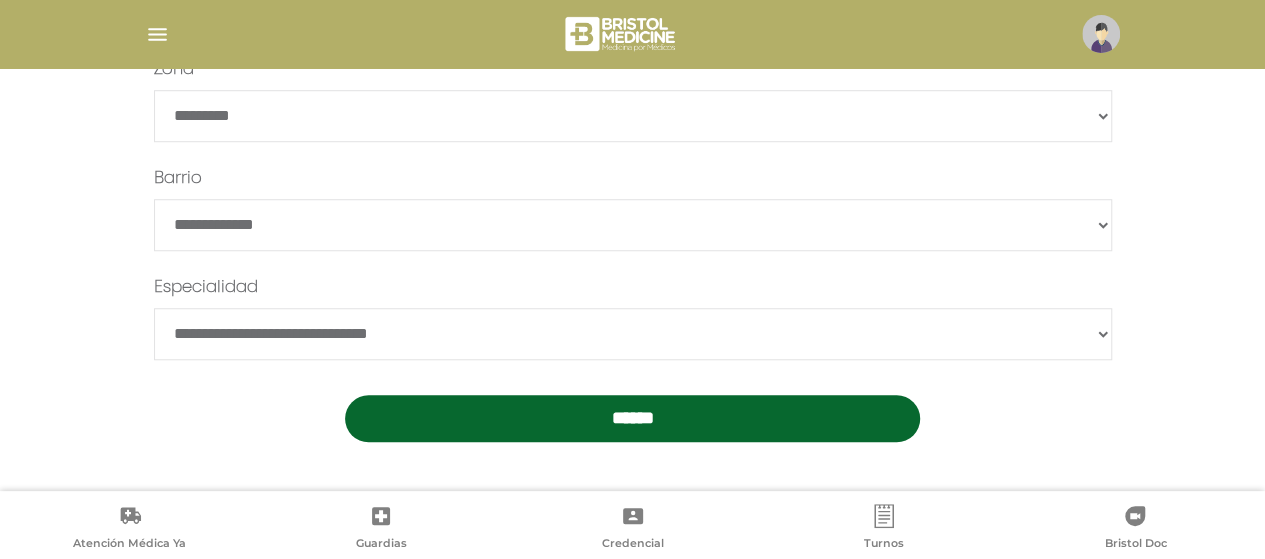 click on "******" at bounding box center (632, 418) 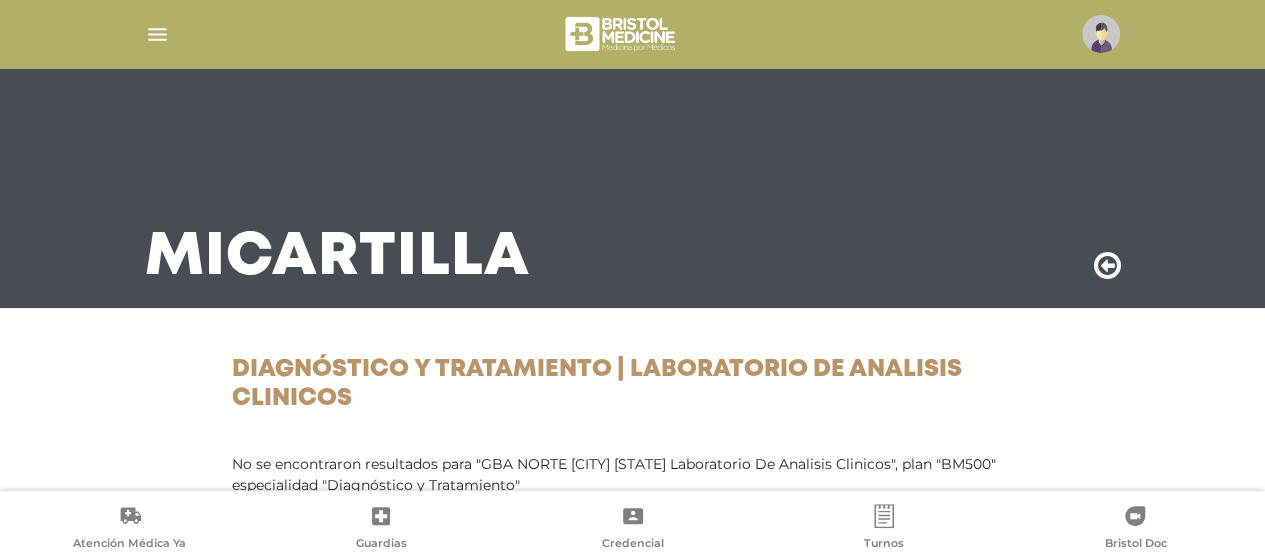 scroll, scrollTop: 20, scrollLeft: 0, axis: vertical 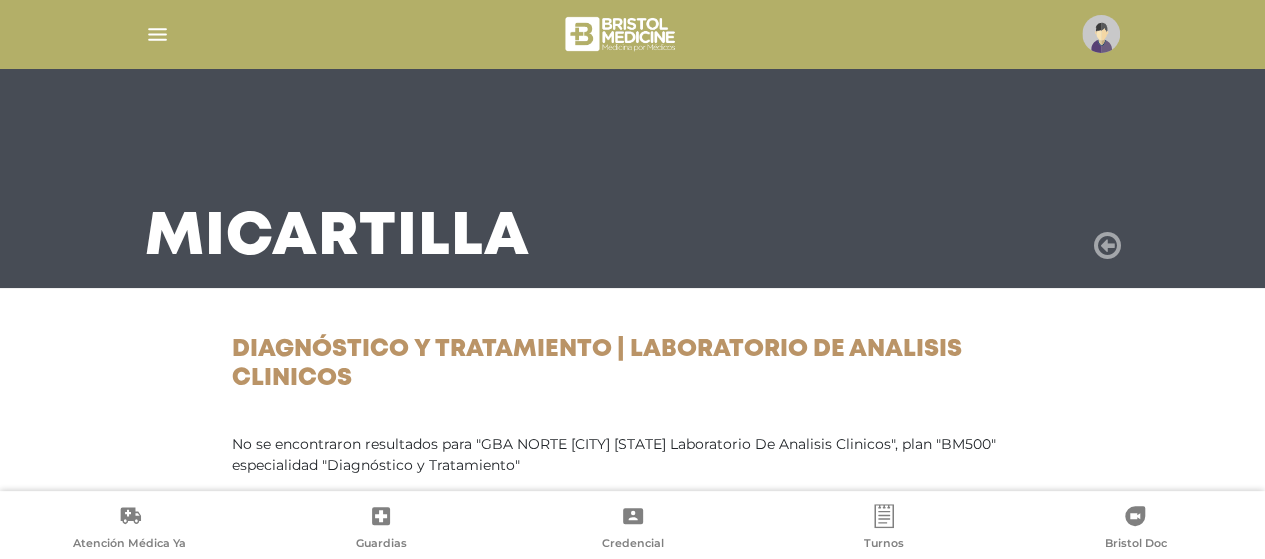 click at bounding box center [1107, 246] 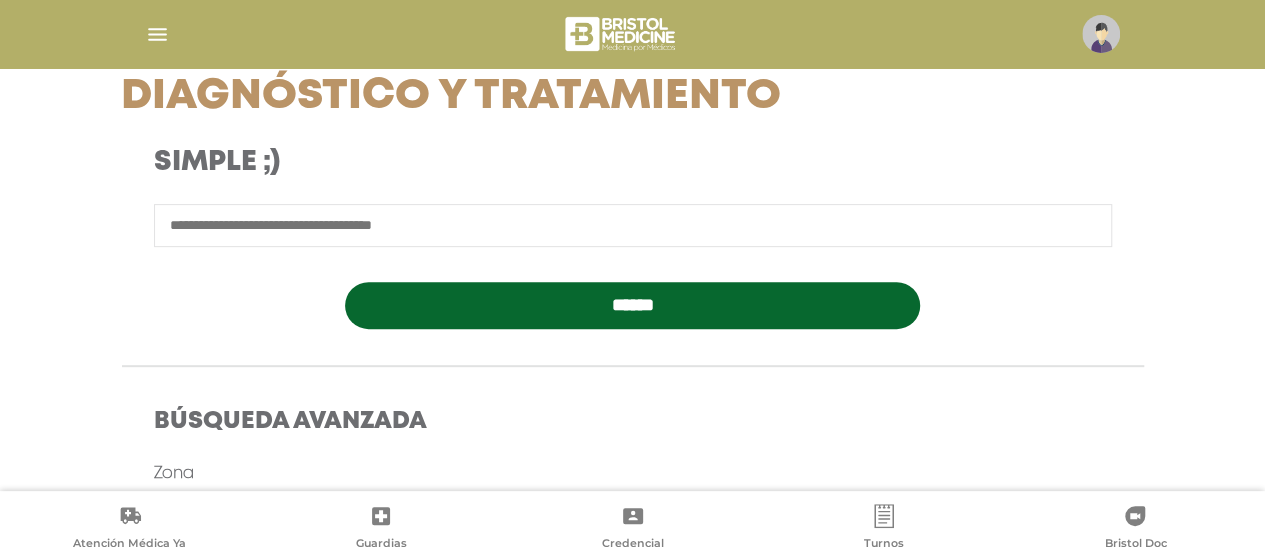 scroll, scrollTop: 290, scrollLeft: 0, axis: vertical 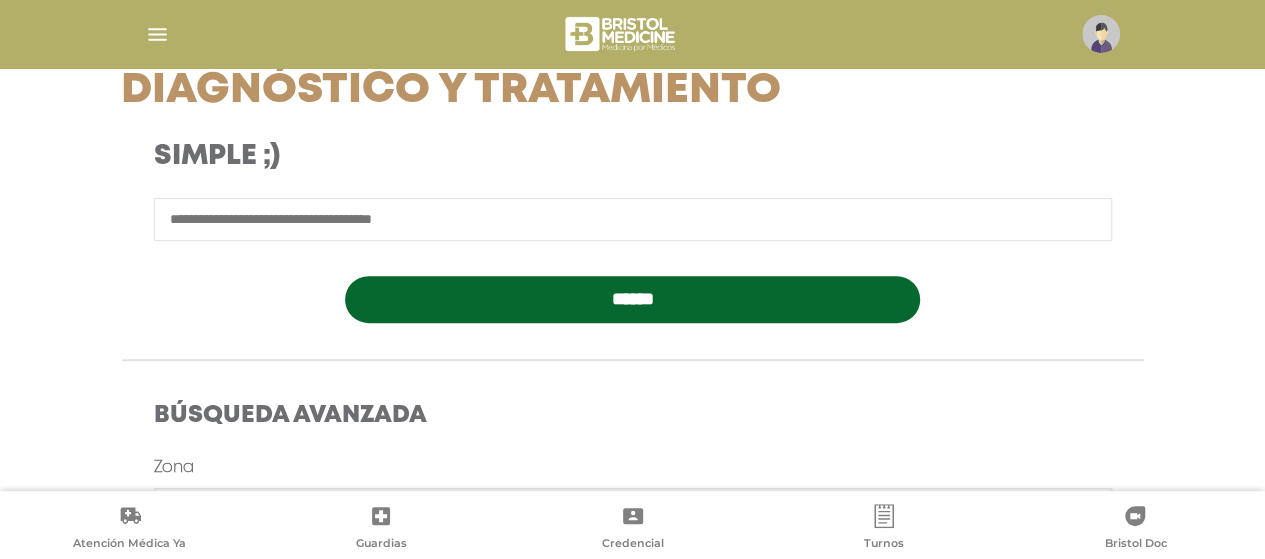 click at bounding box center (633, 219) 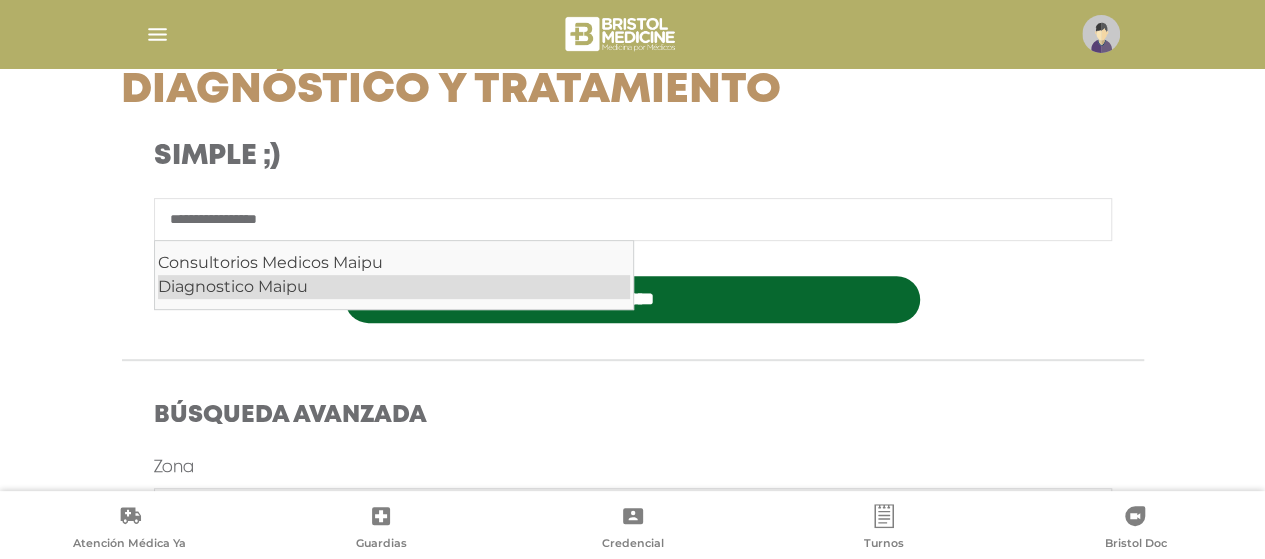 click on "Diagnostico Maipu" at bounding box center (394, 287) 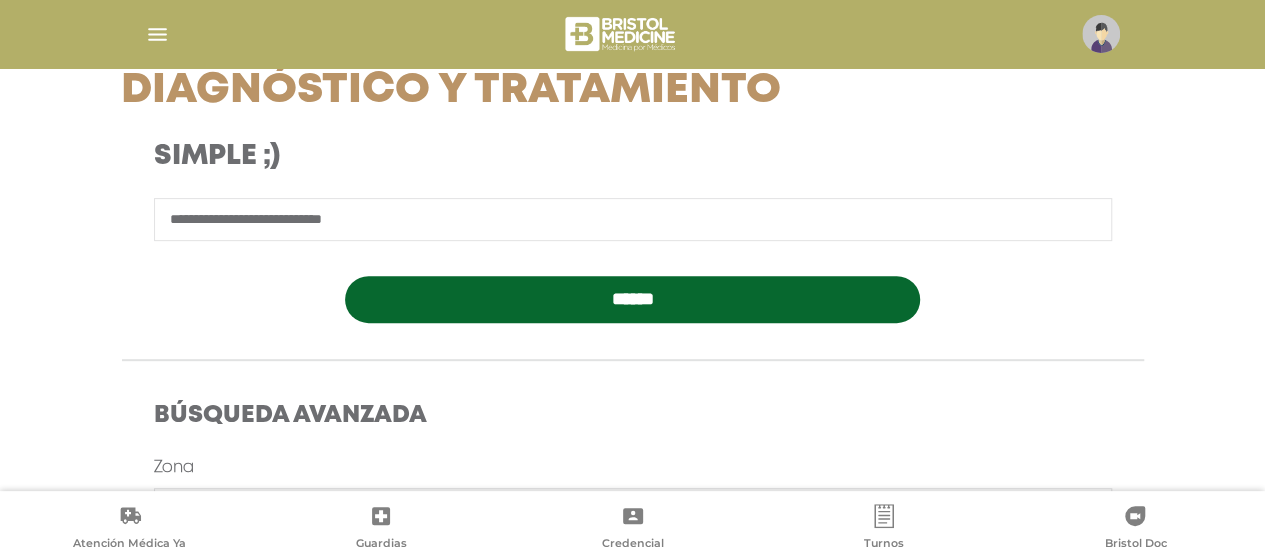 type on "**********" 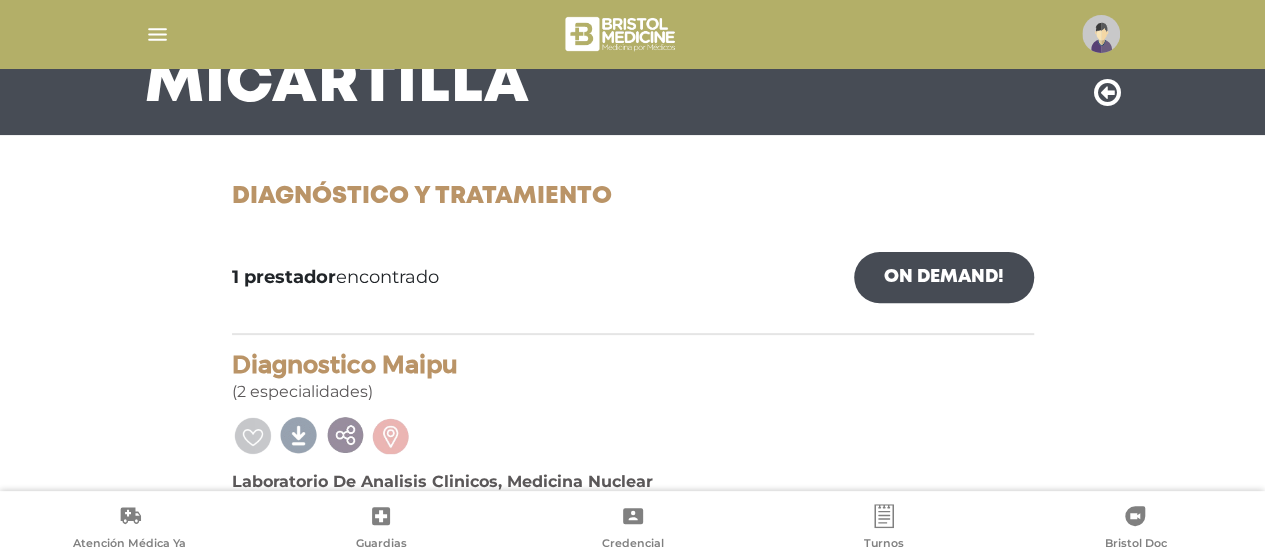 scroll, scrollTop: 156, scrollLeft: 0, axis: vertical 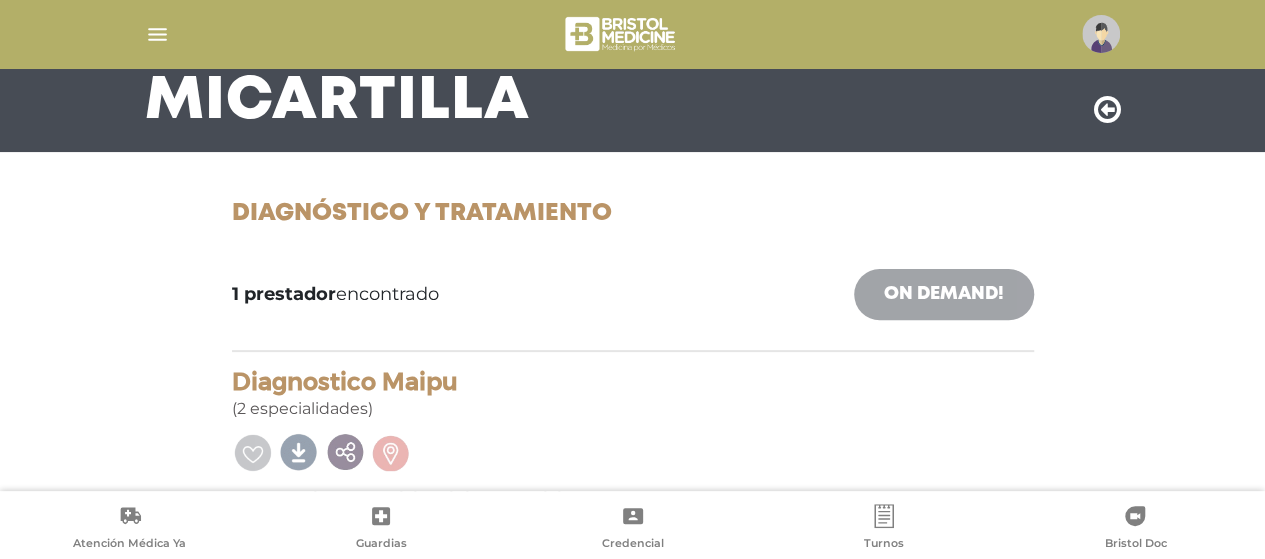 click on "On Demand!" at bounding box center (944, 294) 